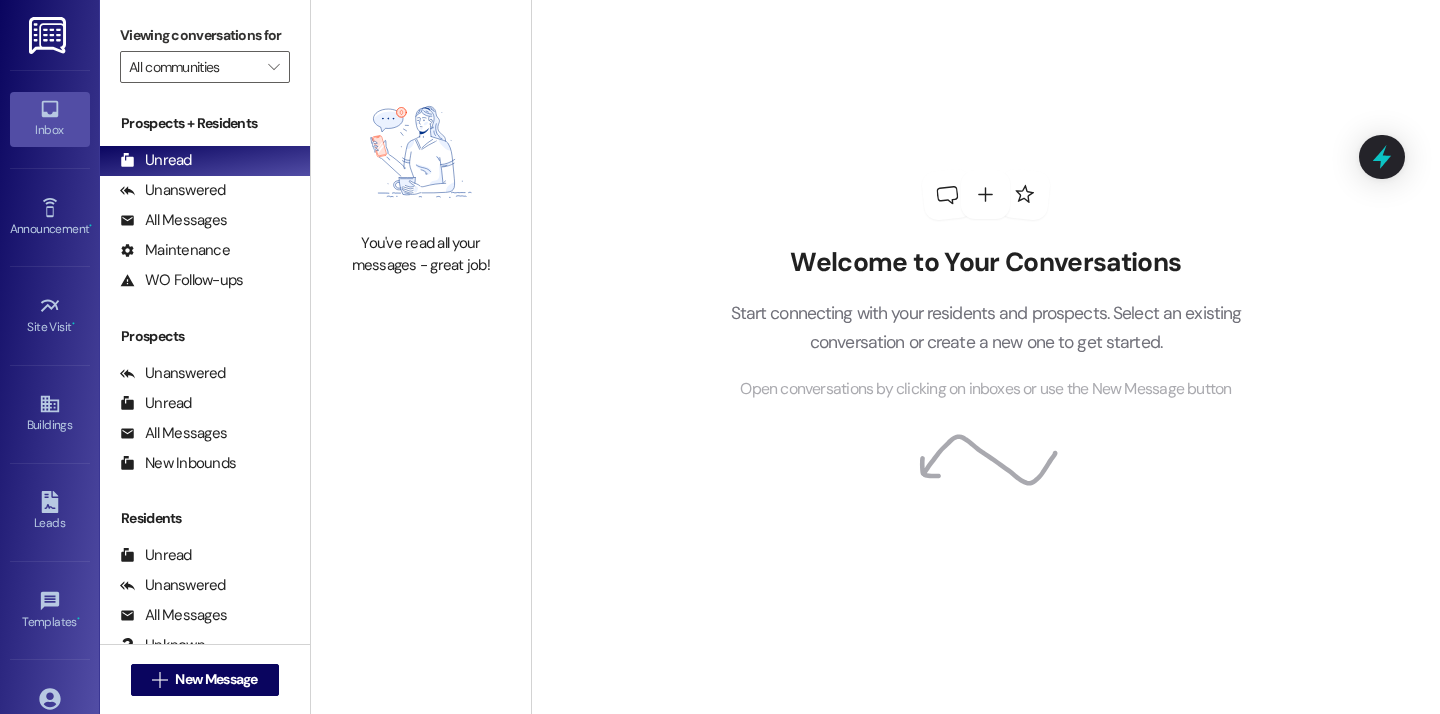 scroll, scrollTop: 0, scrollLeft: 0, axis: both 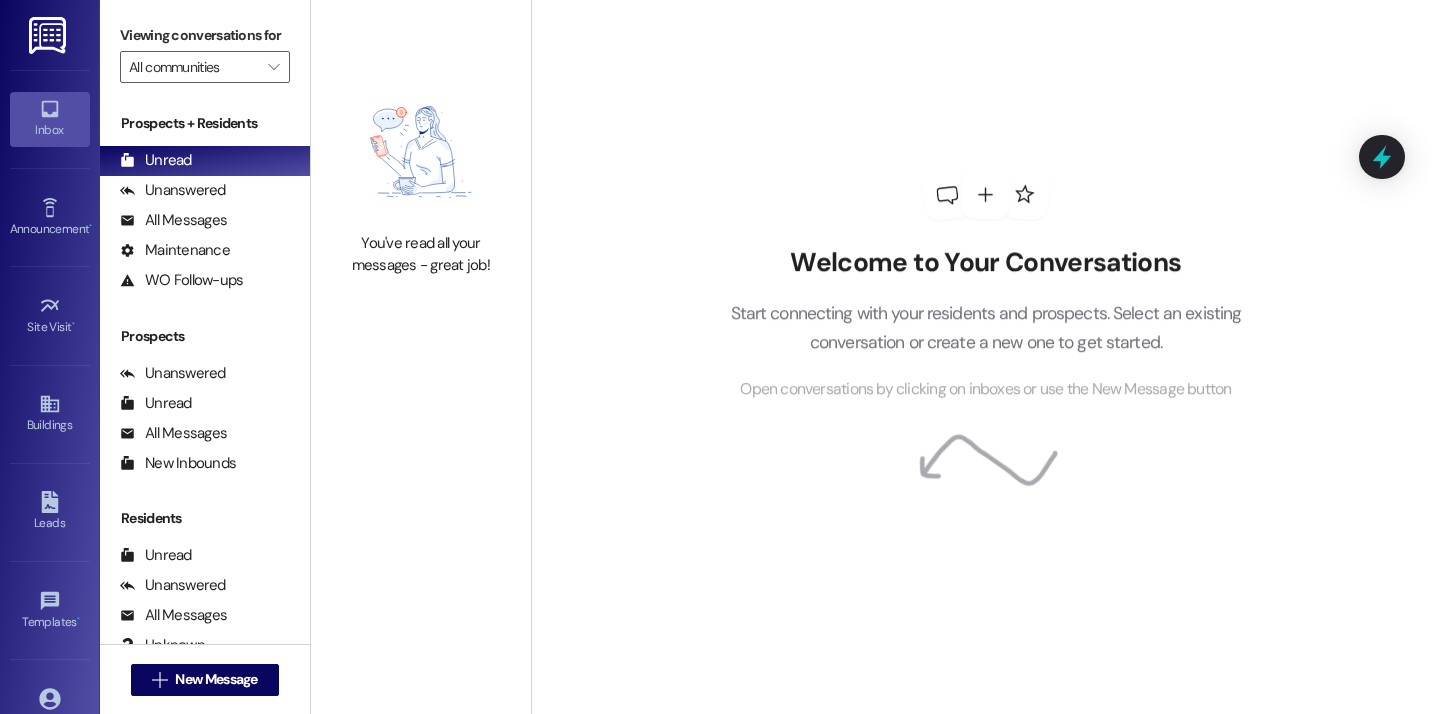 click on "Viewing conversations for All communities " at bounding box center (205, 51) 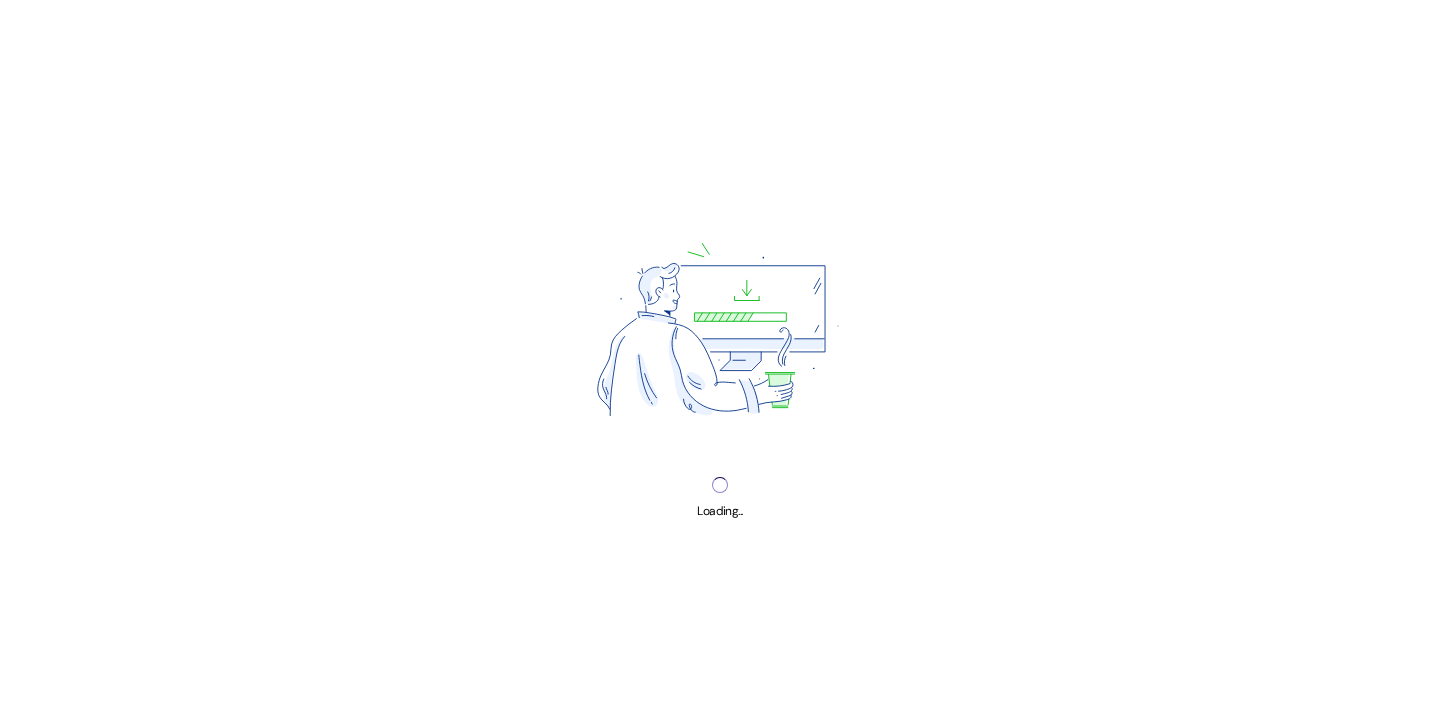 scroll, scrollTop: 0, scrollLeft: 0, axis: both 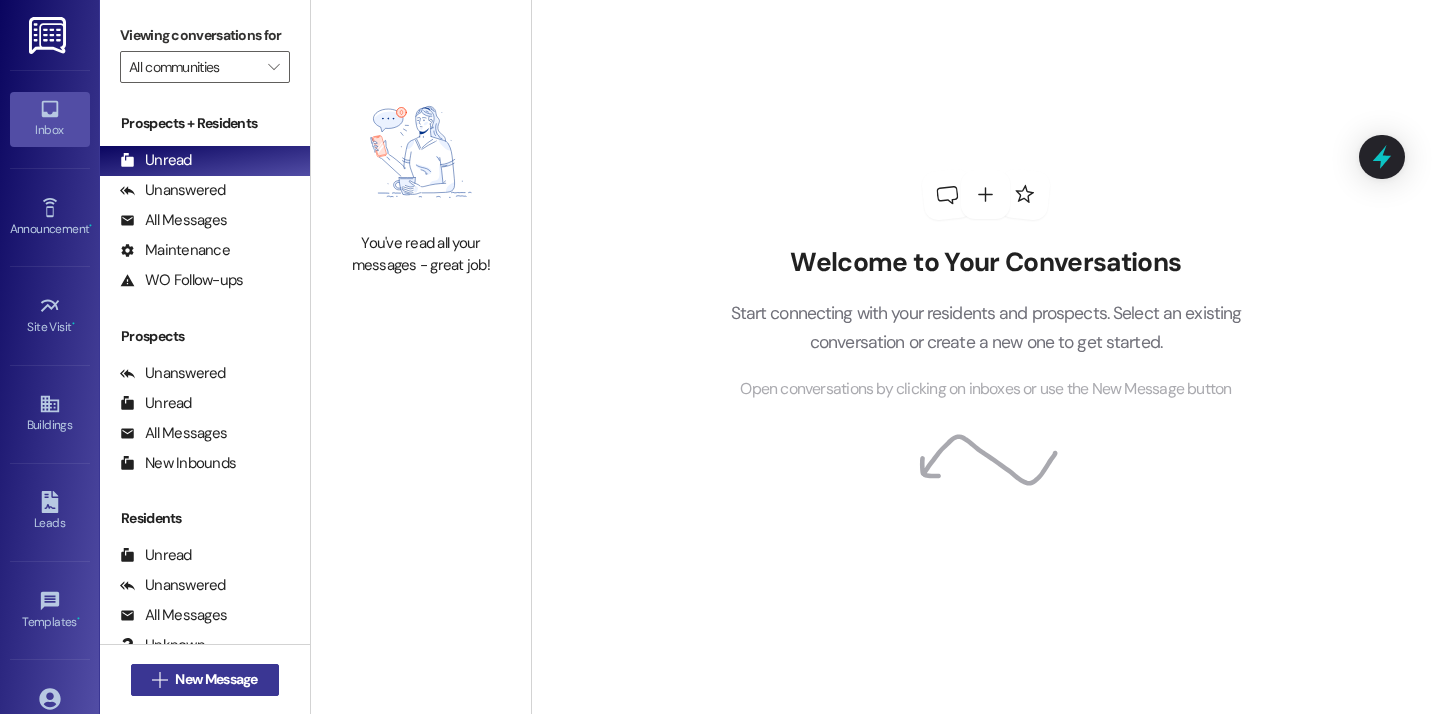click on "New Message" at bounding box center [216, 679] 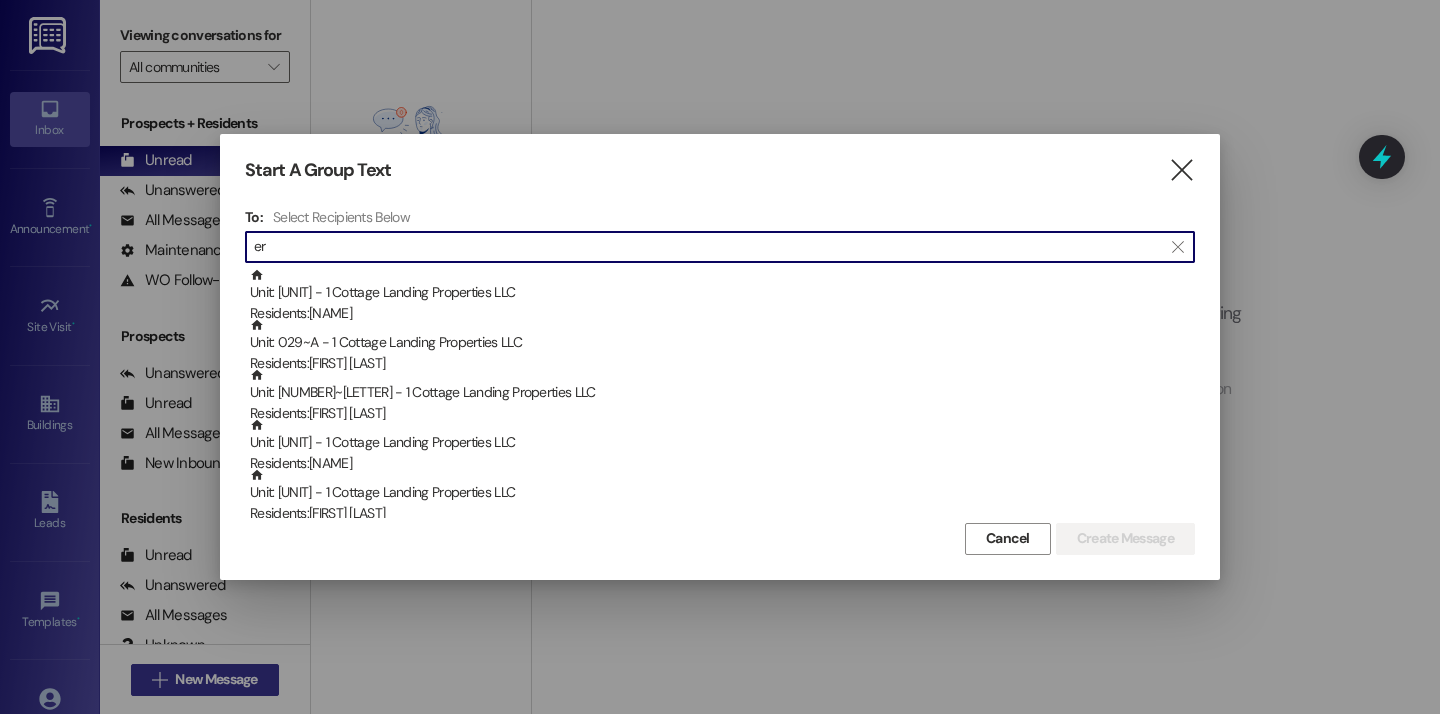 type on "e" 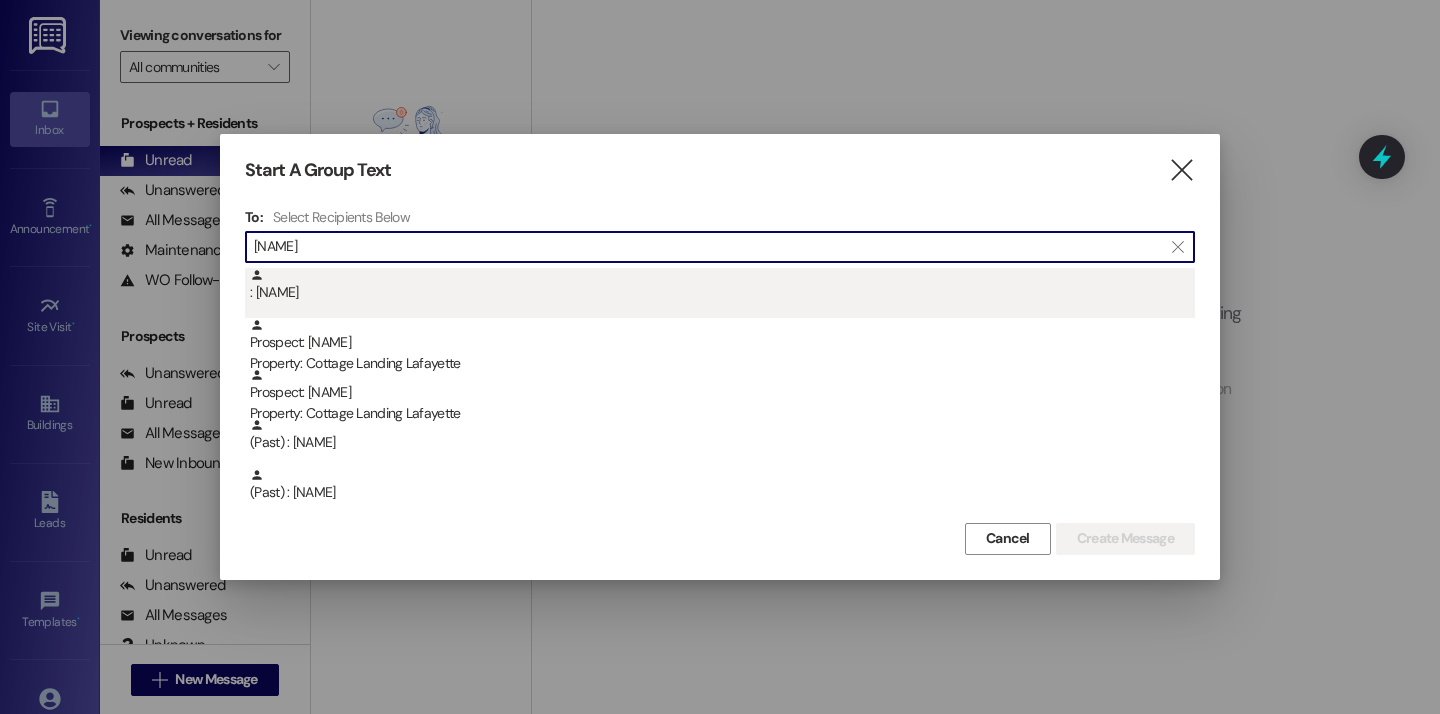 type on "[NAME]" 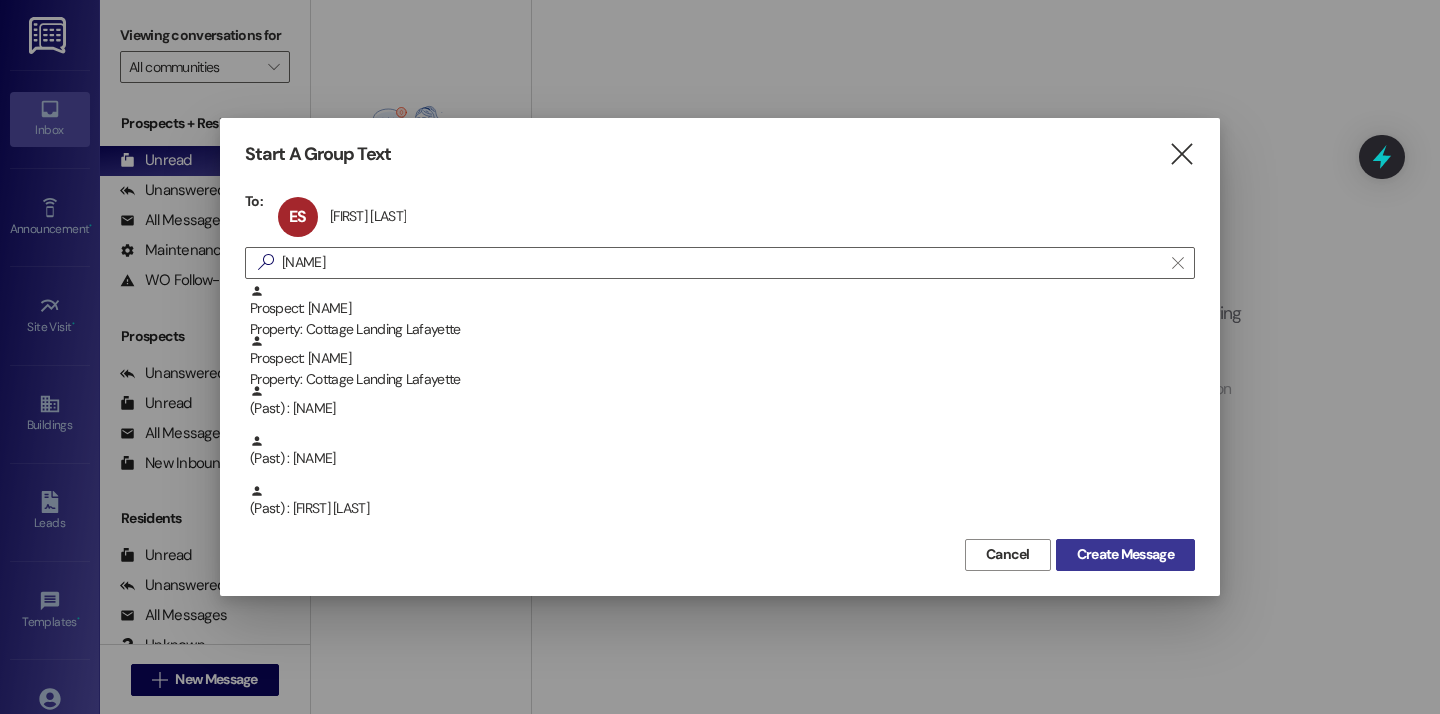 click on "Create Message" at bounding box center (1125, 554) 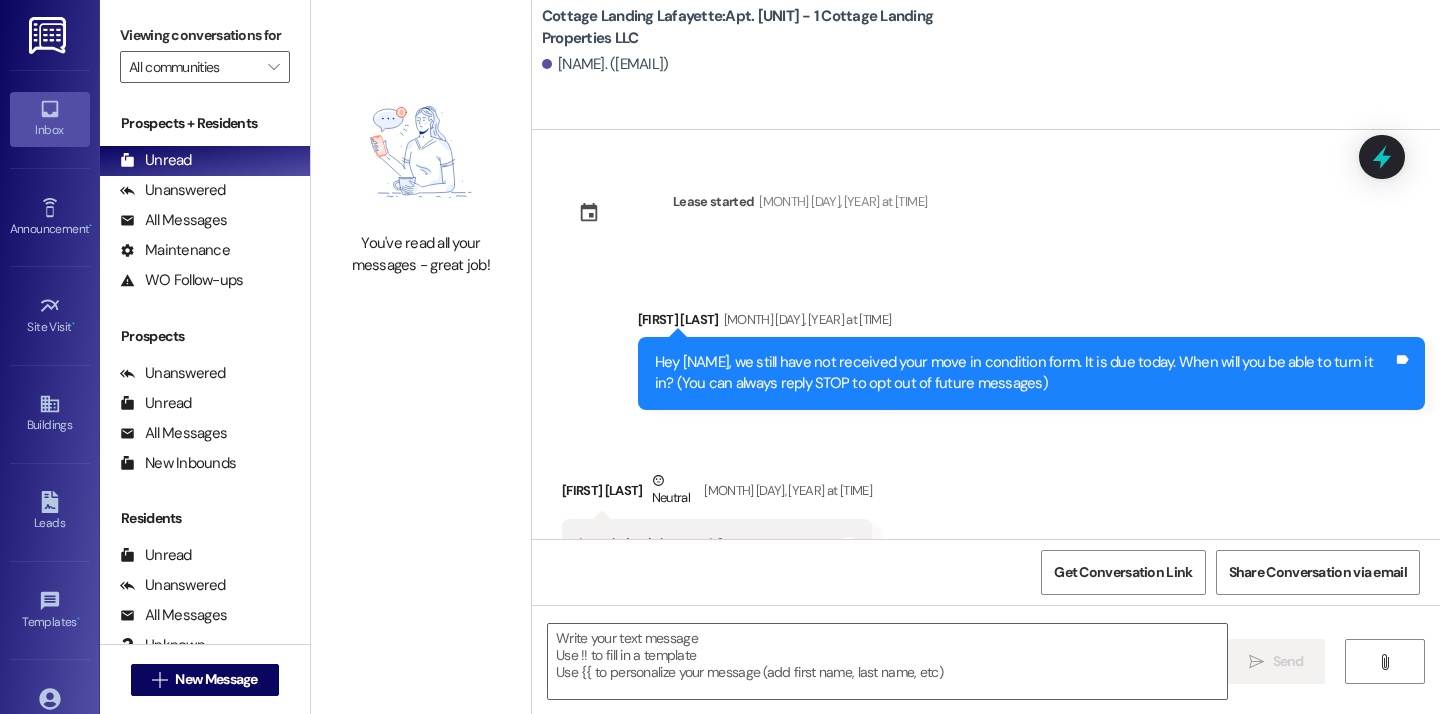 scroll, scrollTop: 23708, scrollLeft: 0, axis: vertical 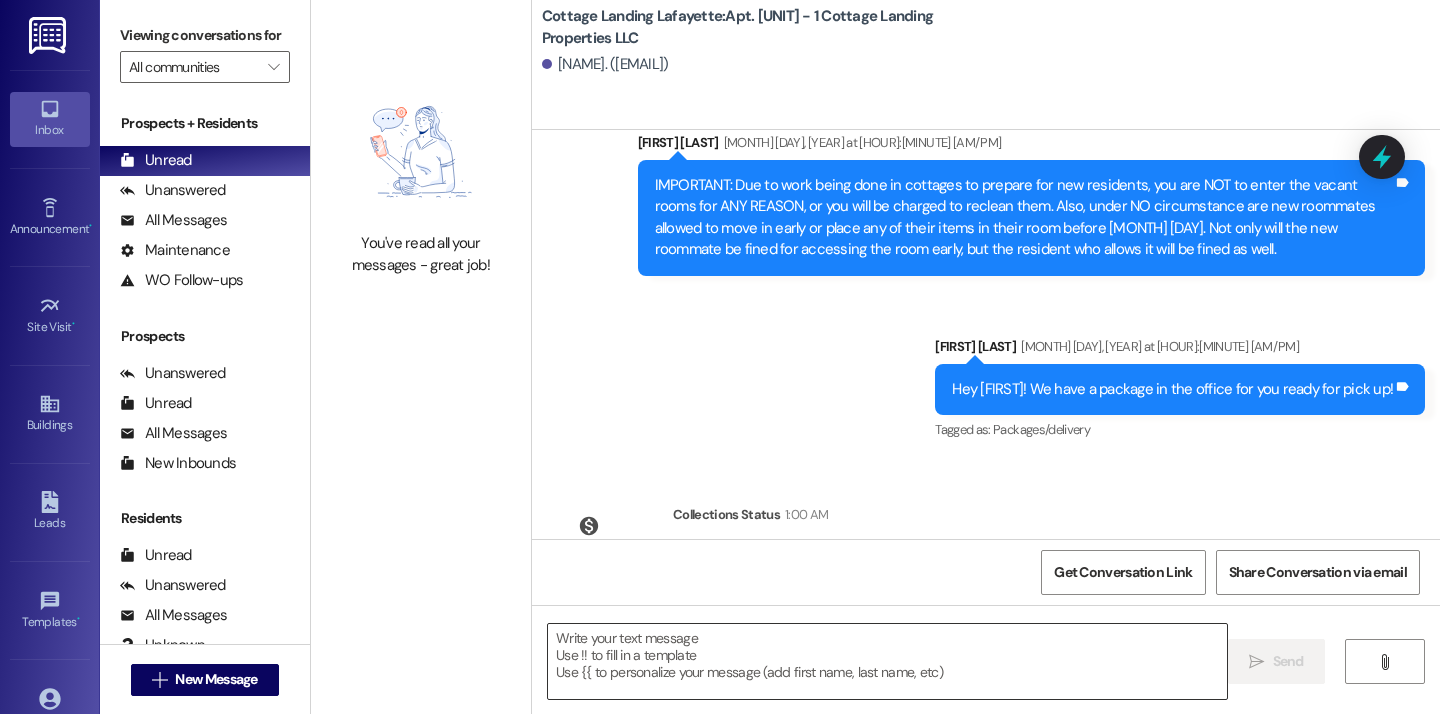 click at bounding box center (887, 661) 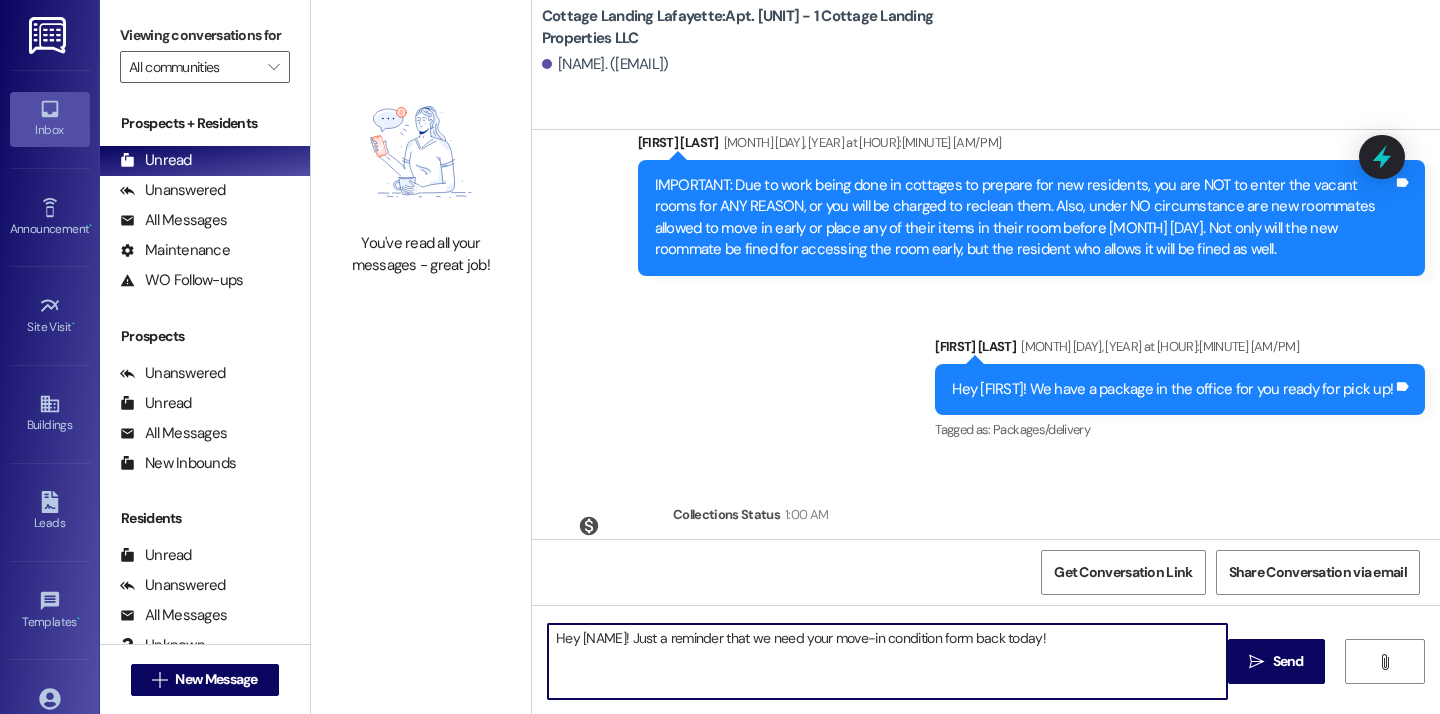 click on "Hey [NAME]! Just a reminder that we need your move-in condition form back today!" at bounding box center [887, 661] 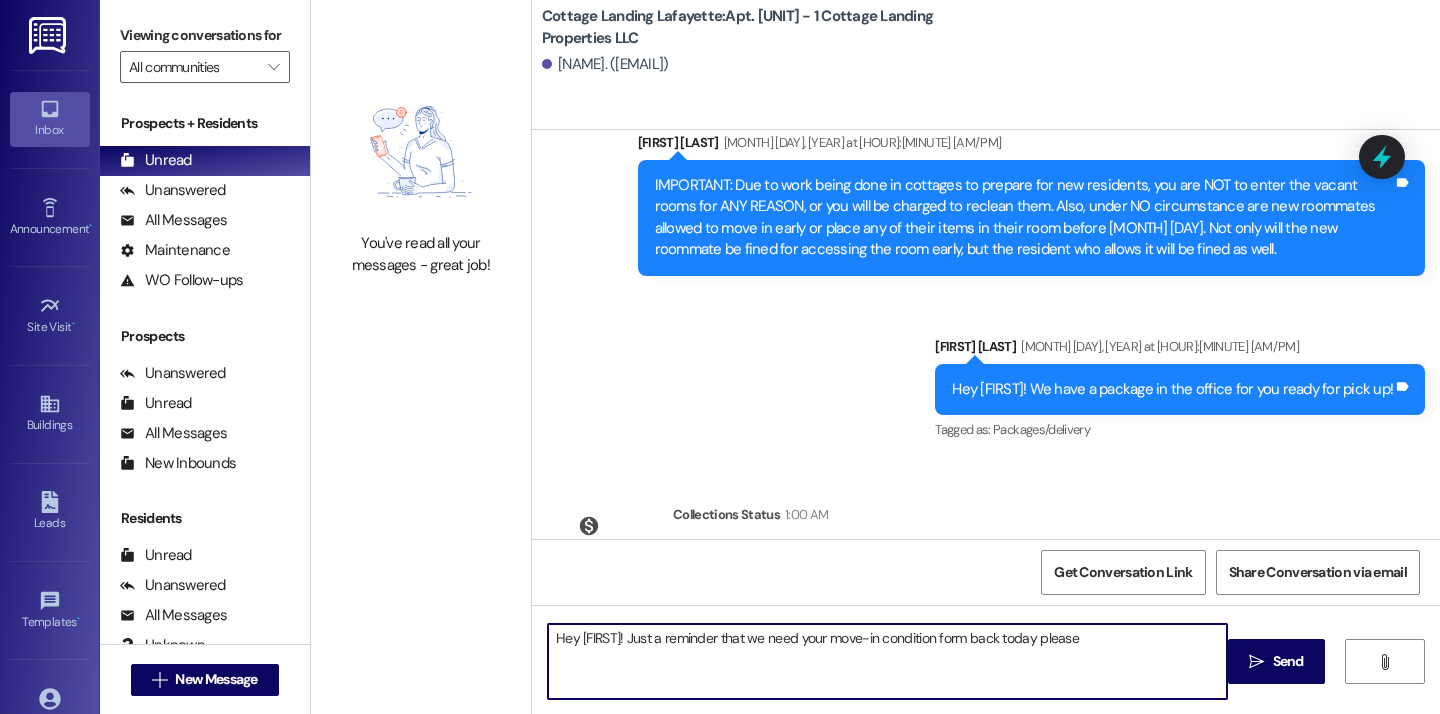 type on "Hey Erin! Just a reminder that we need your move-in condition form back today please!" 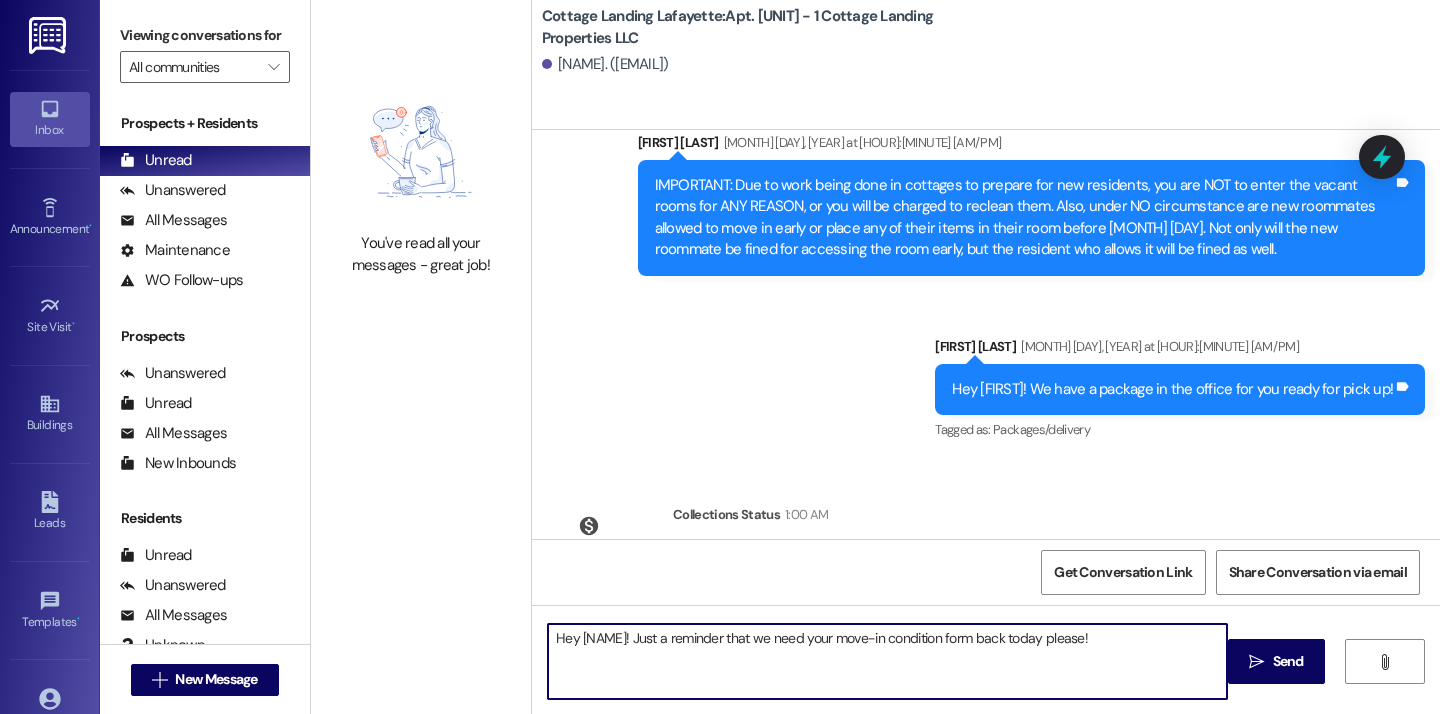 click on "Hey Erin! Just a reminder that we need your move-in condition form back today please!" at bounding box center [887, 661] 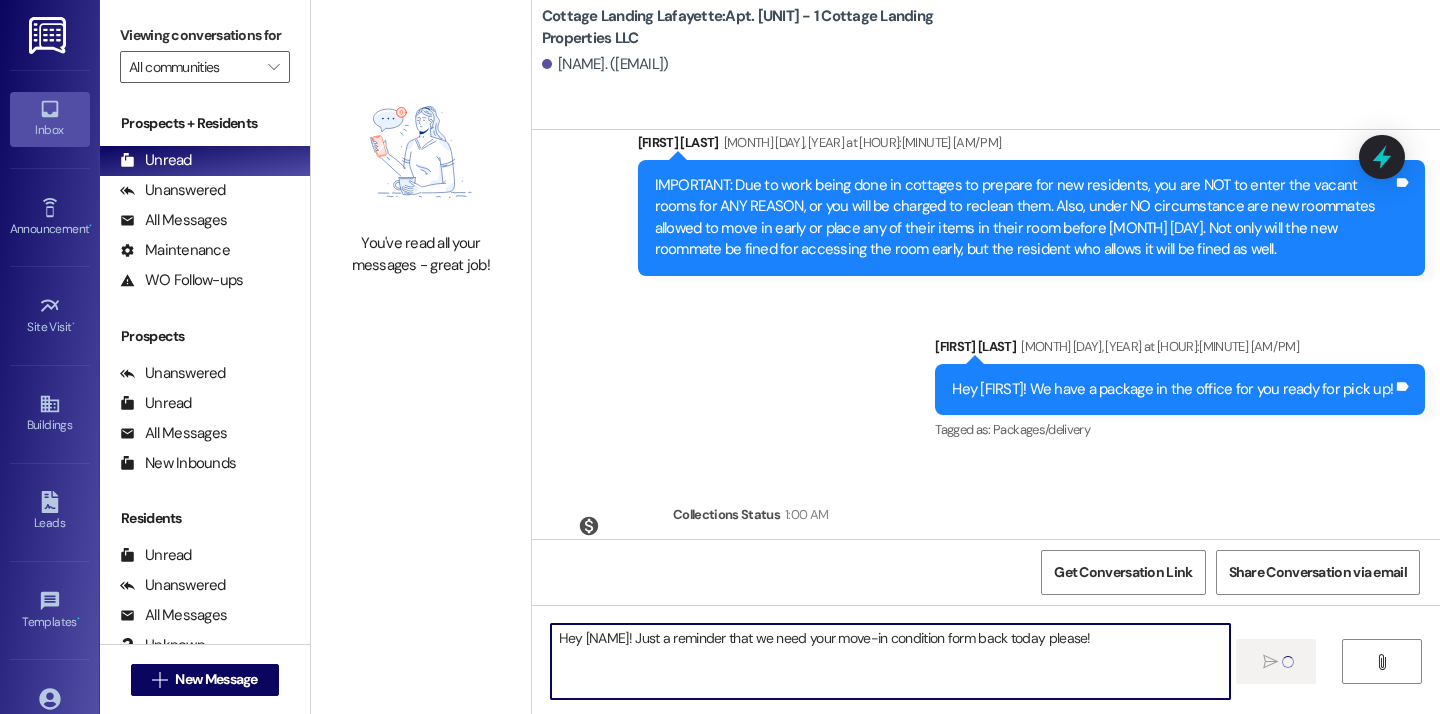 type 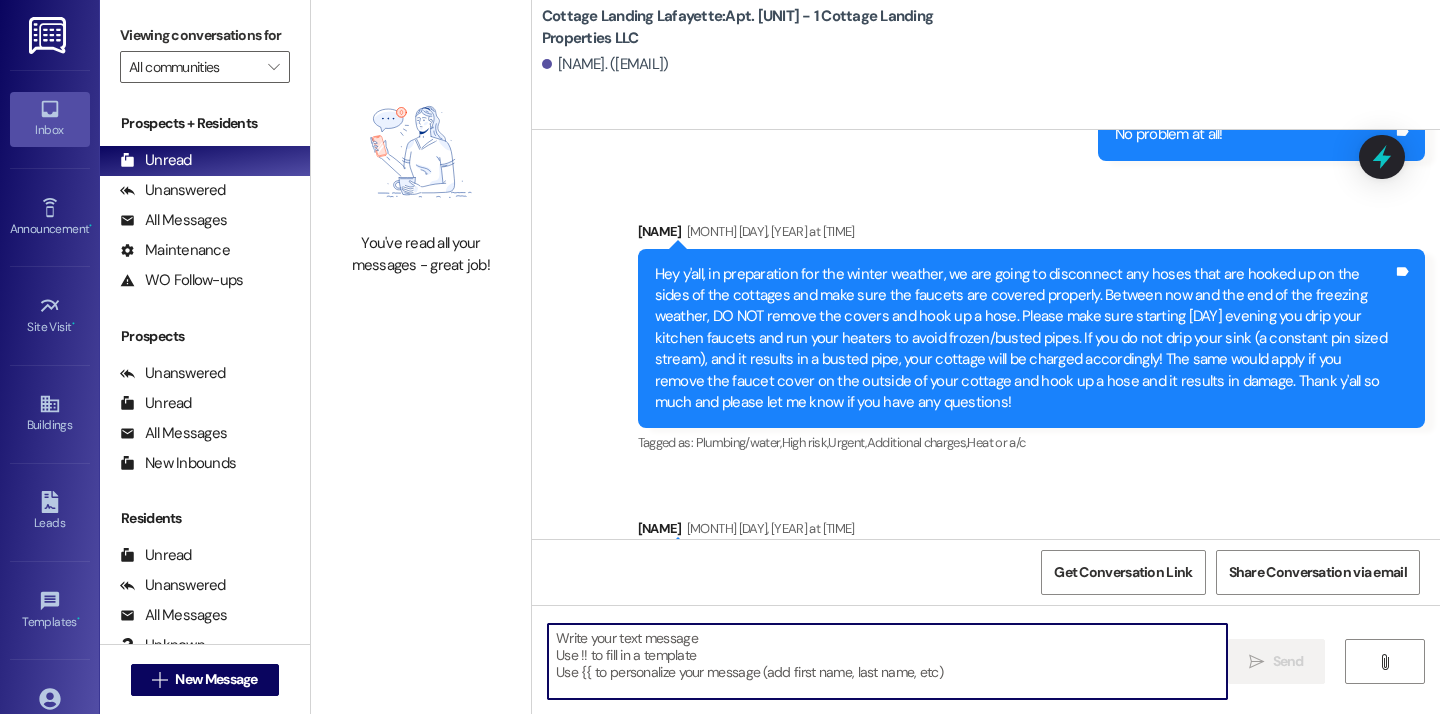 scroll, scrollTop: 10477, scrollLeft: 0, axis: vertical 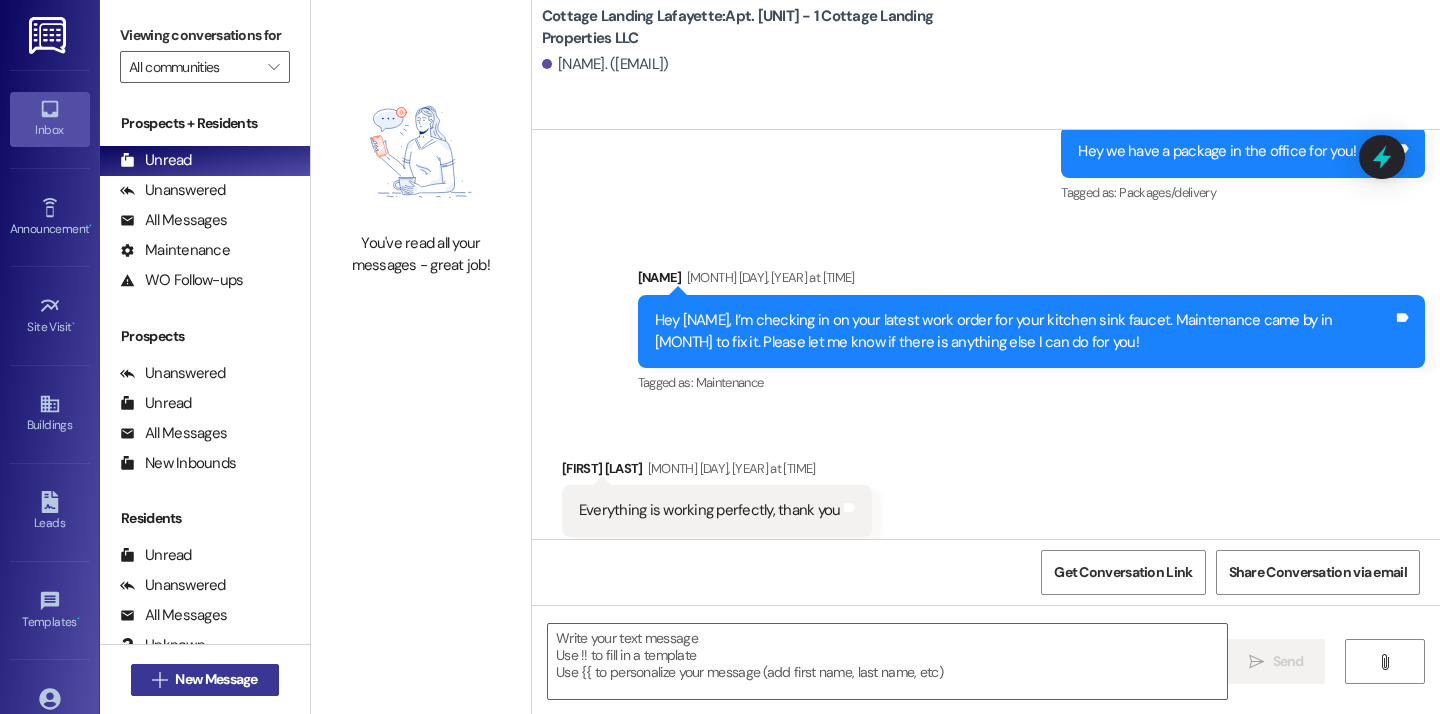 click on "New Message" at bounding box center [216, 679] 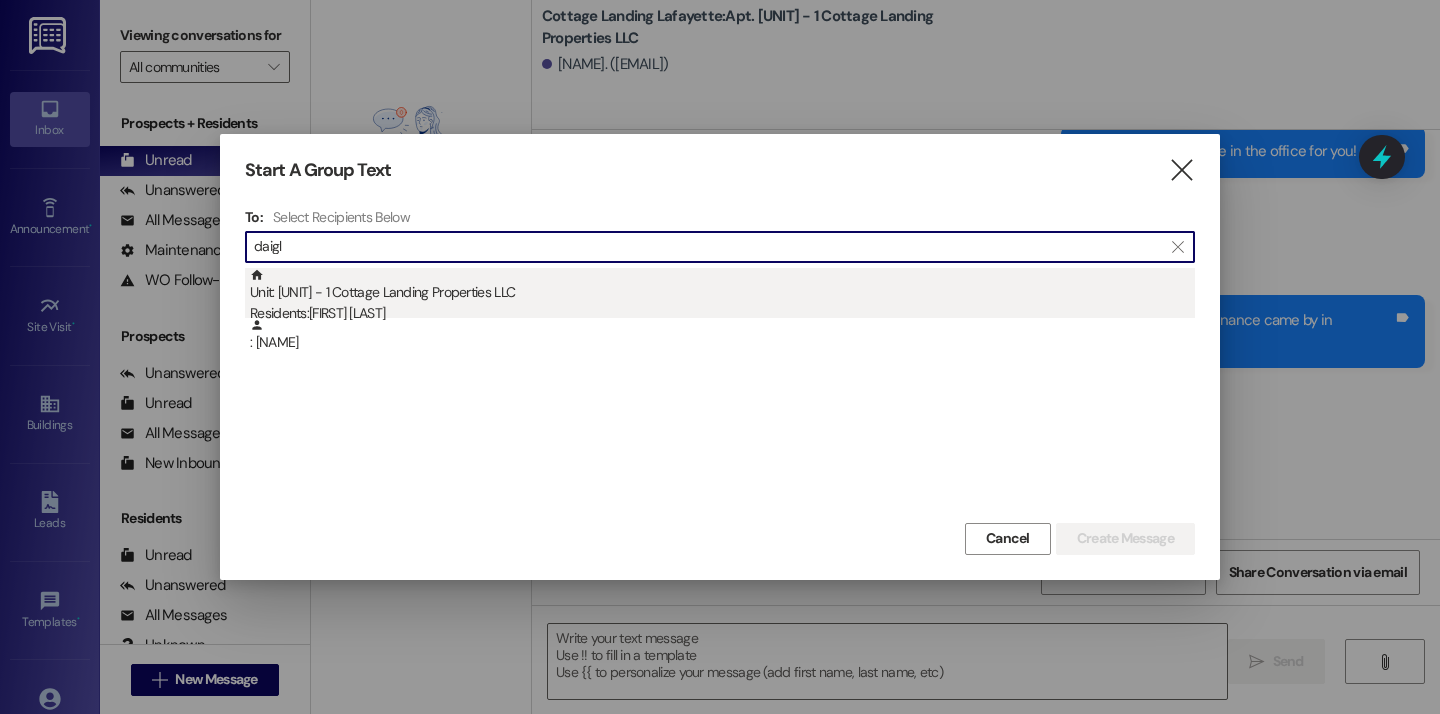 type on "daigl" 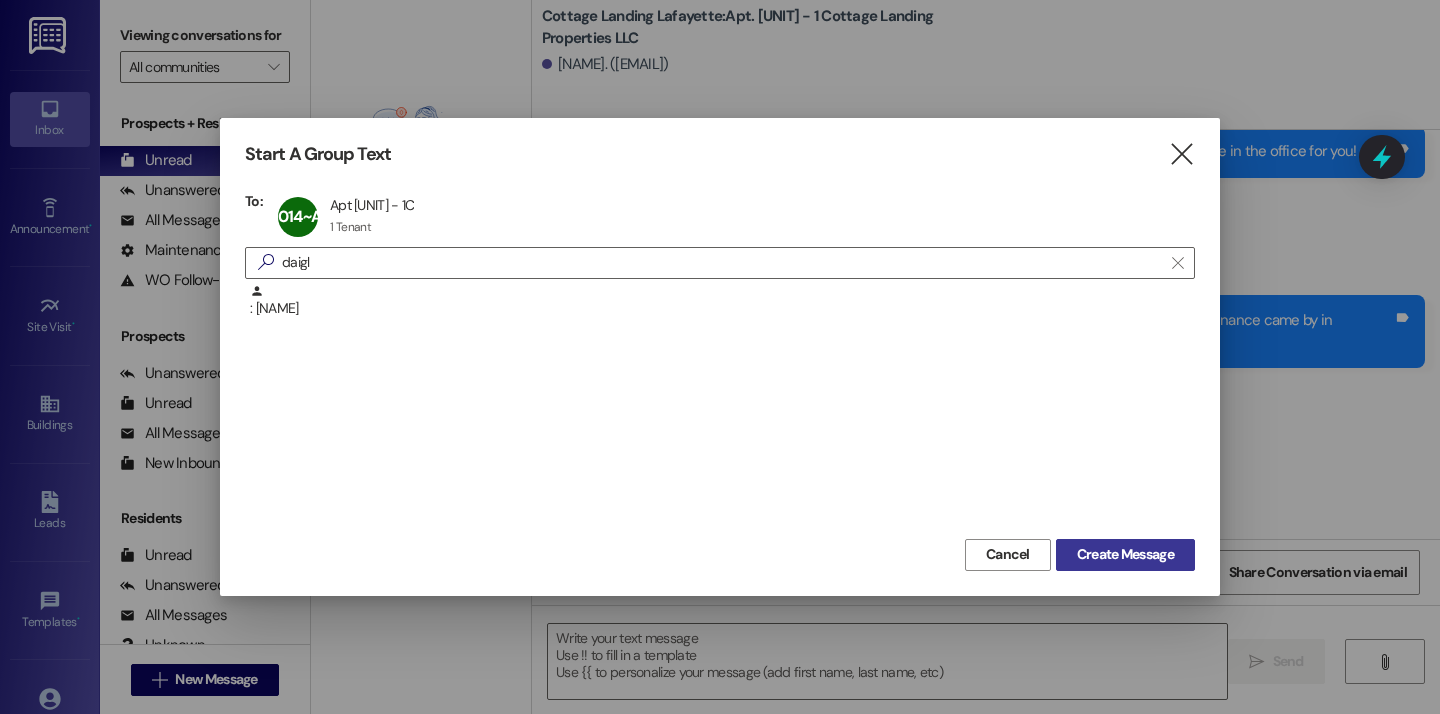 click on "Create Message" at bounding box center (1125, 554) 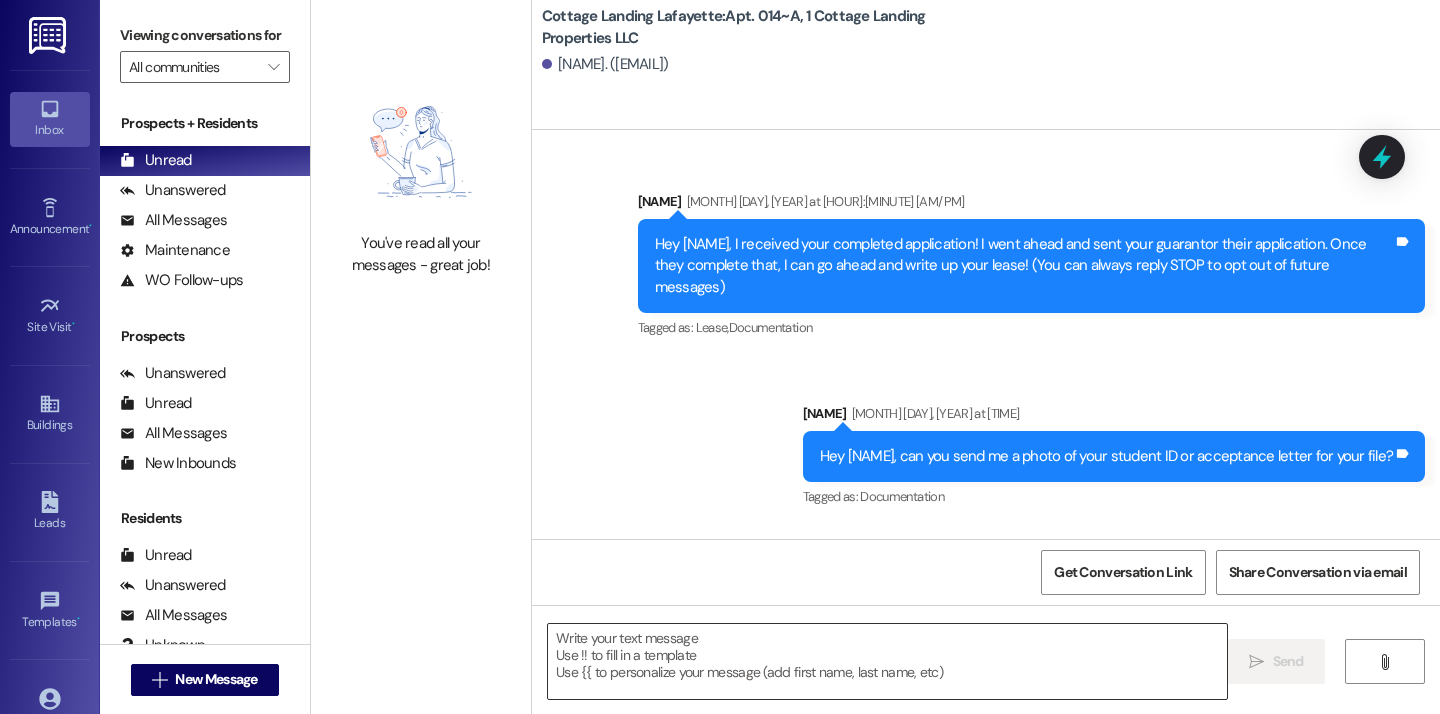 click at bounding box center (887, 661) 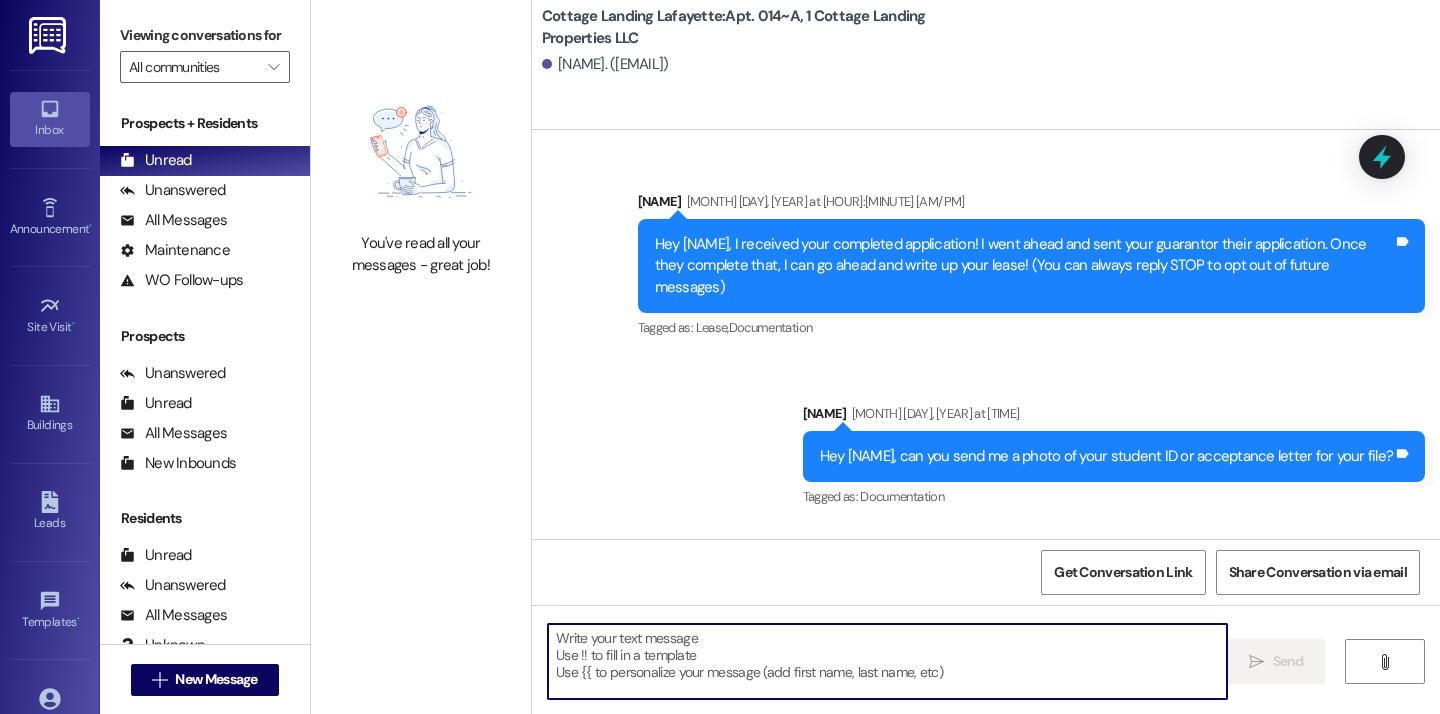 scroll, scrollTop: 30317, scrollLeft: 0, axis: vertical 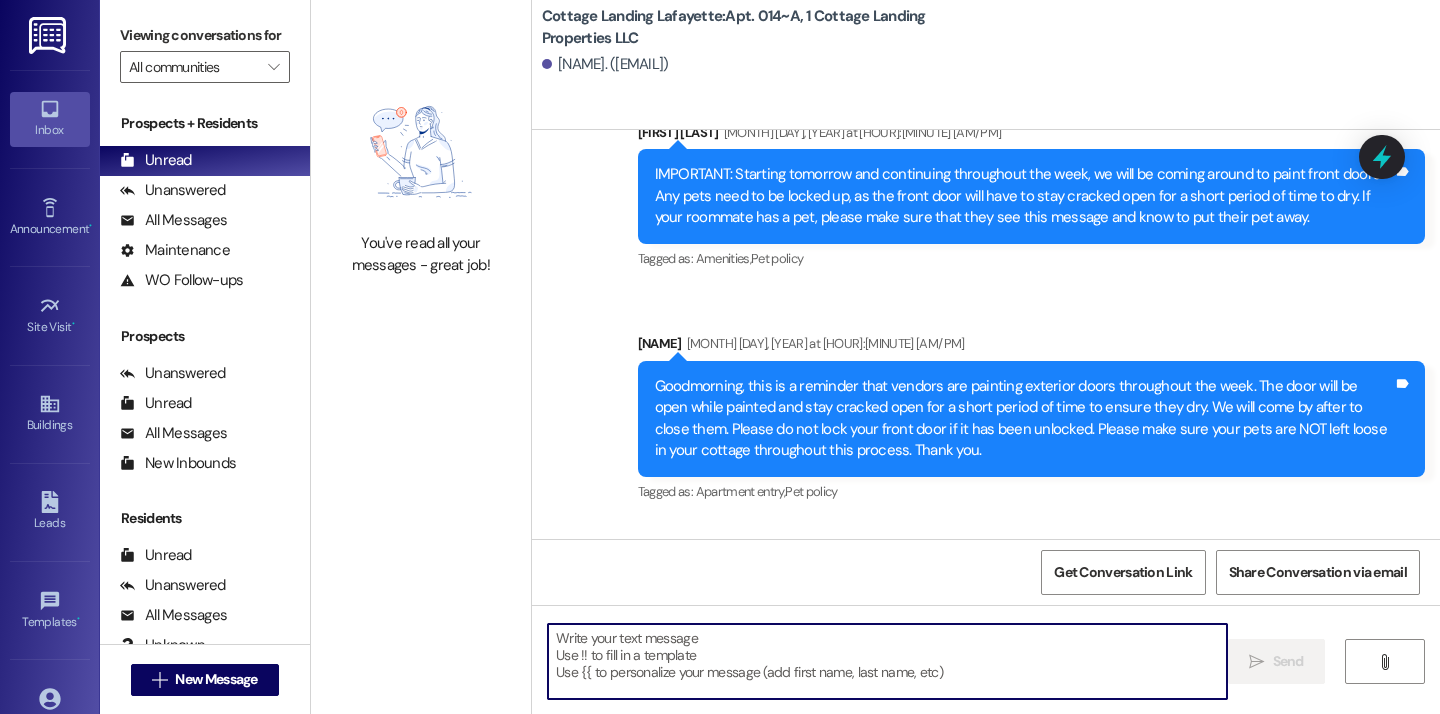 paste on "Hey Erin! Just a reminder that we need your move-in condition form back today please!" 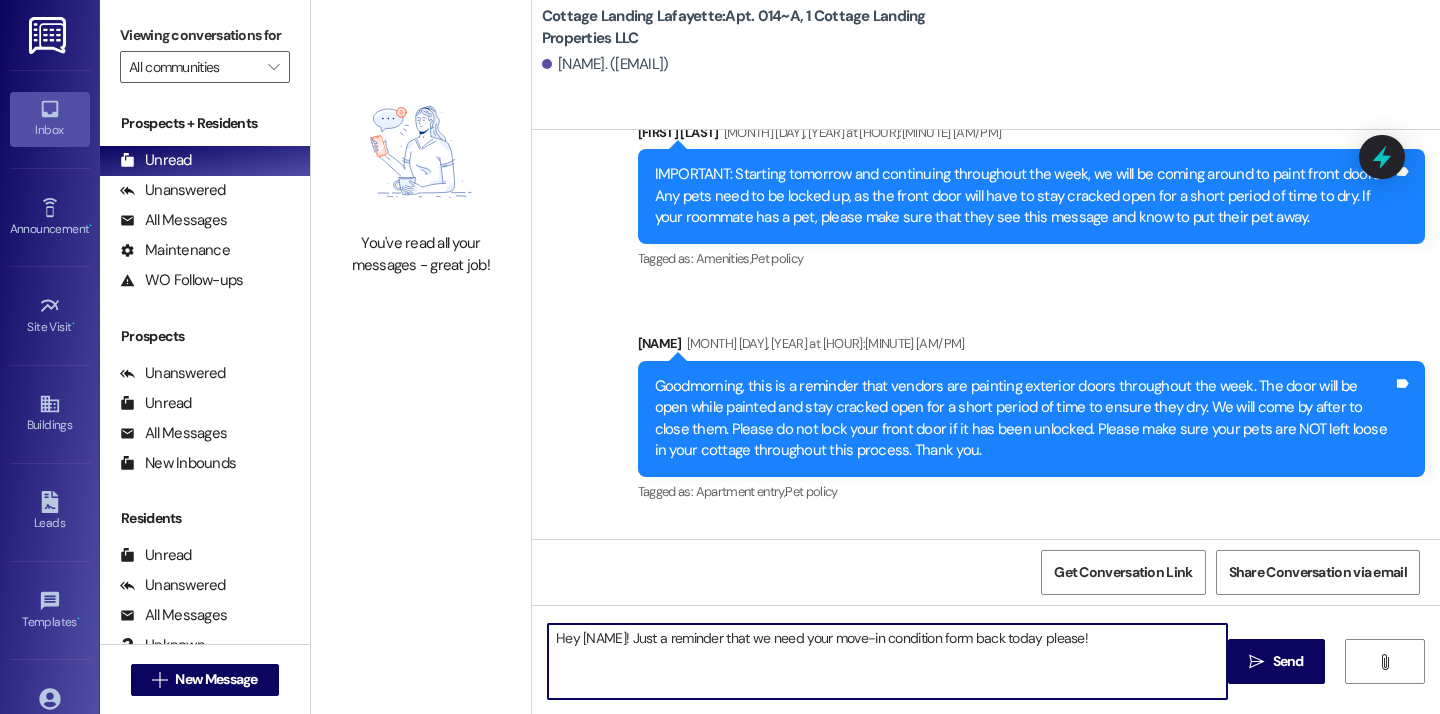 click on "Hey Erin! Just a reminder that we need your move-in condition form back today please!" at bounding box center [887, 661] 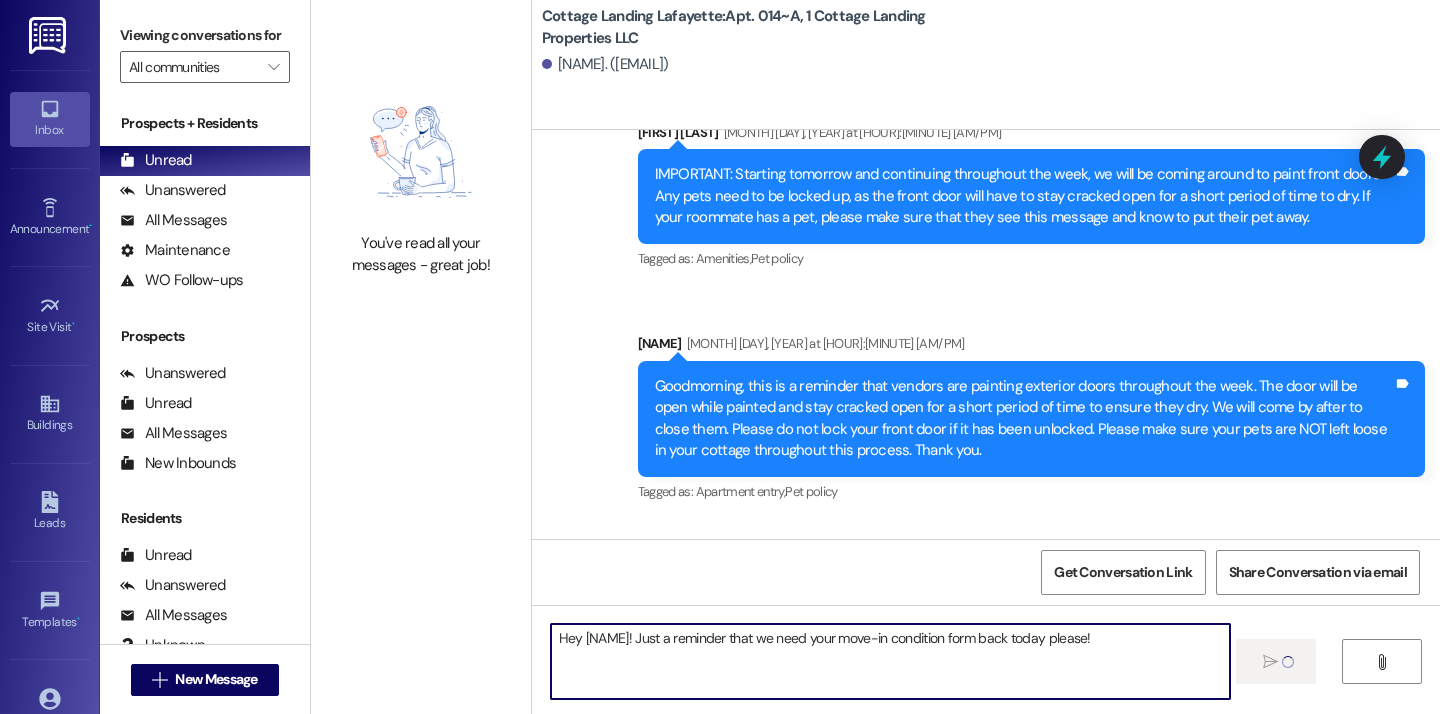 type 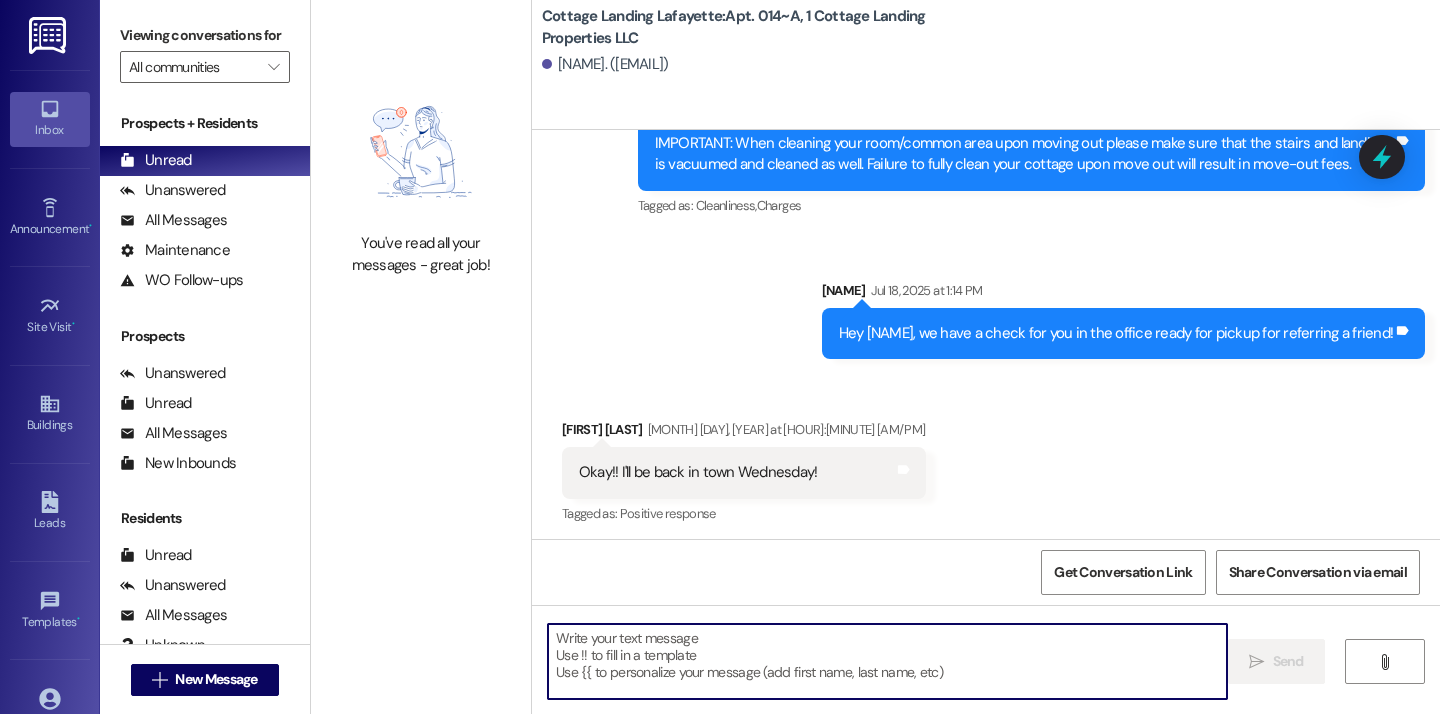 scroll, scrollTop: 27499, scrollLeft: 0, axis: vertical 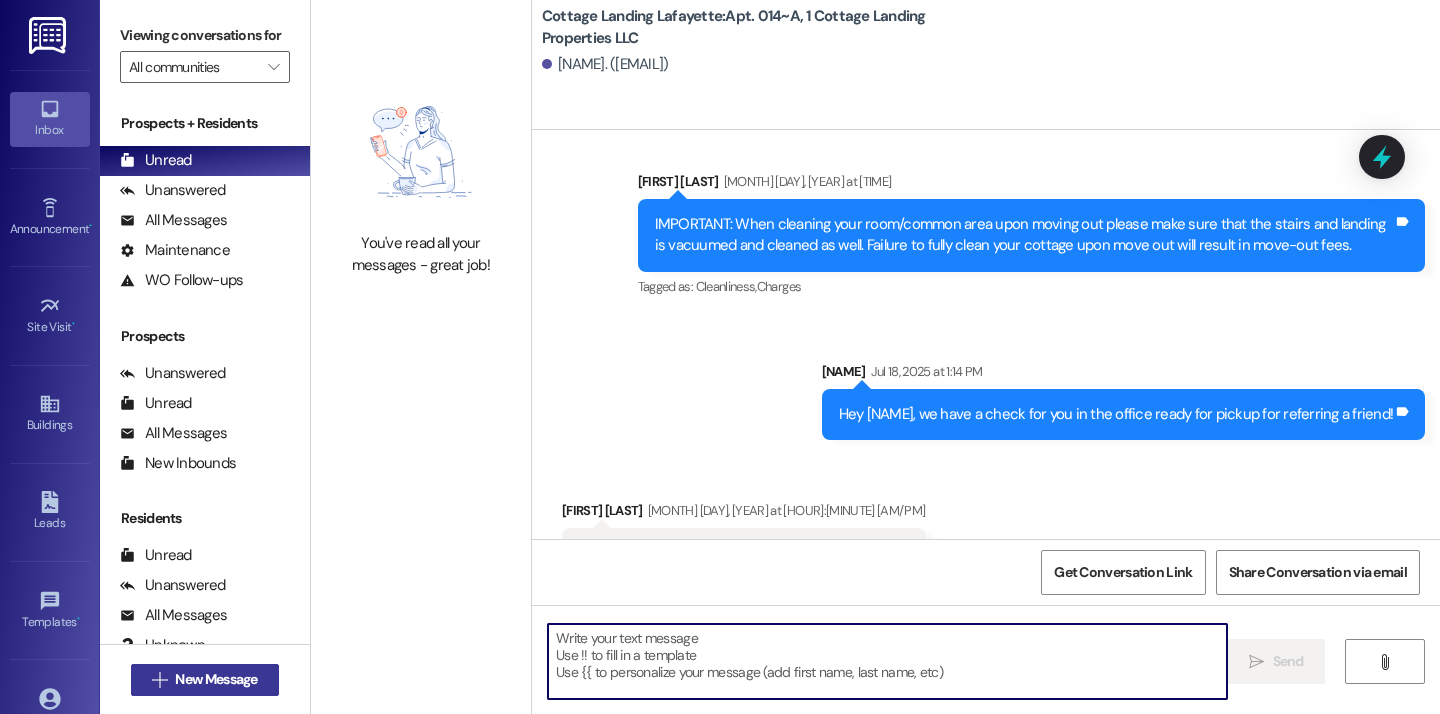 click on "New Message" at bounding box center (216, 679) 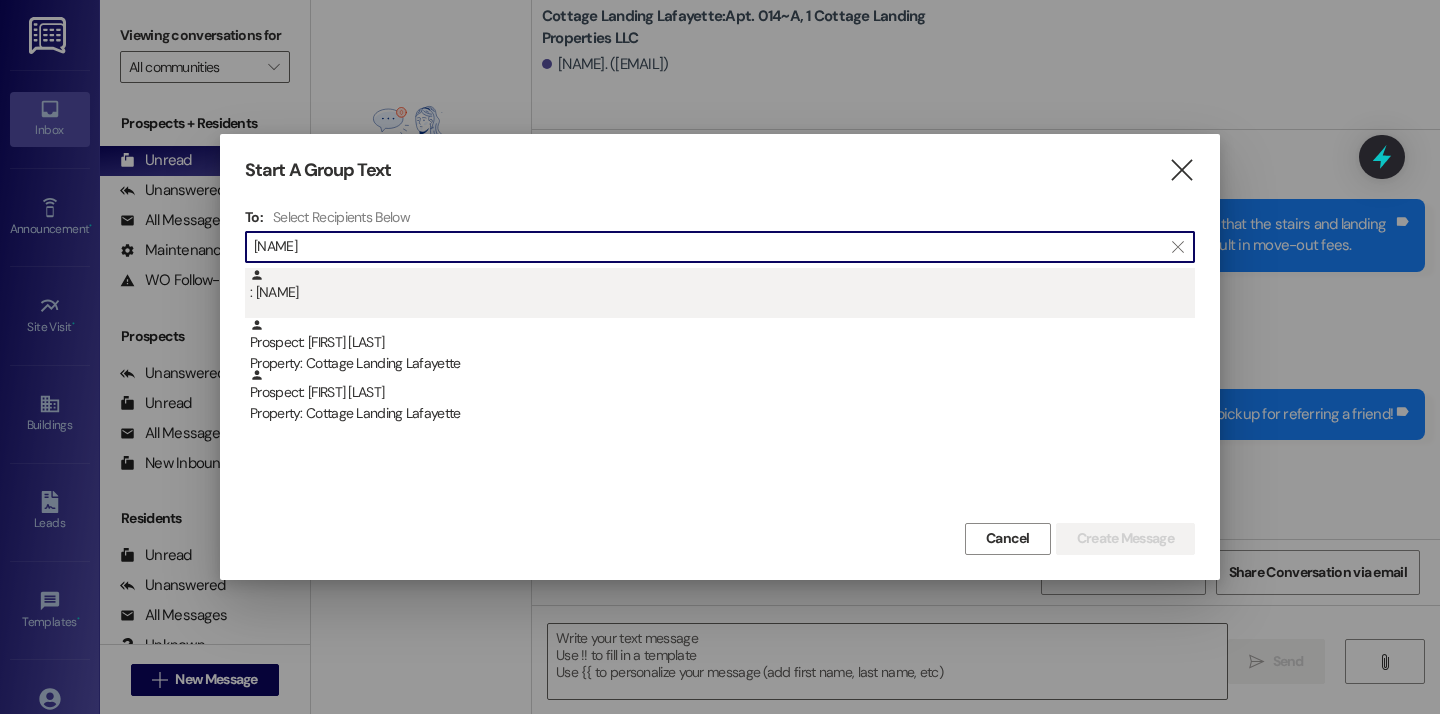 type on "rodri" 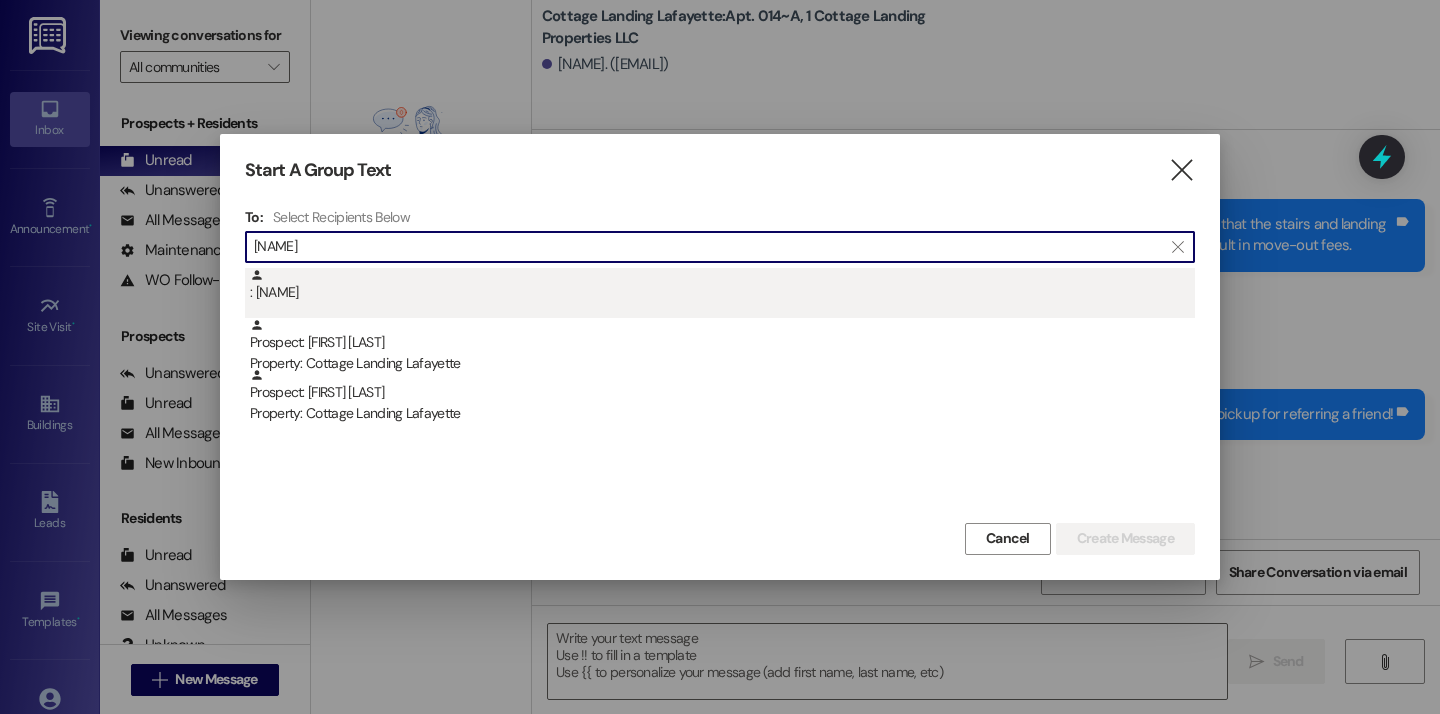 click on ": Chelsea Rodriguez" at bounding box center [720, 293] 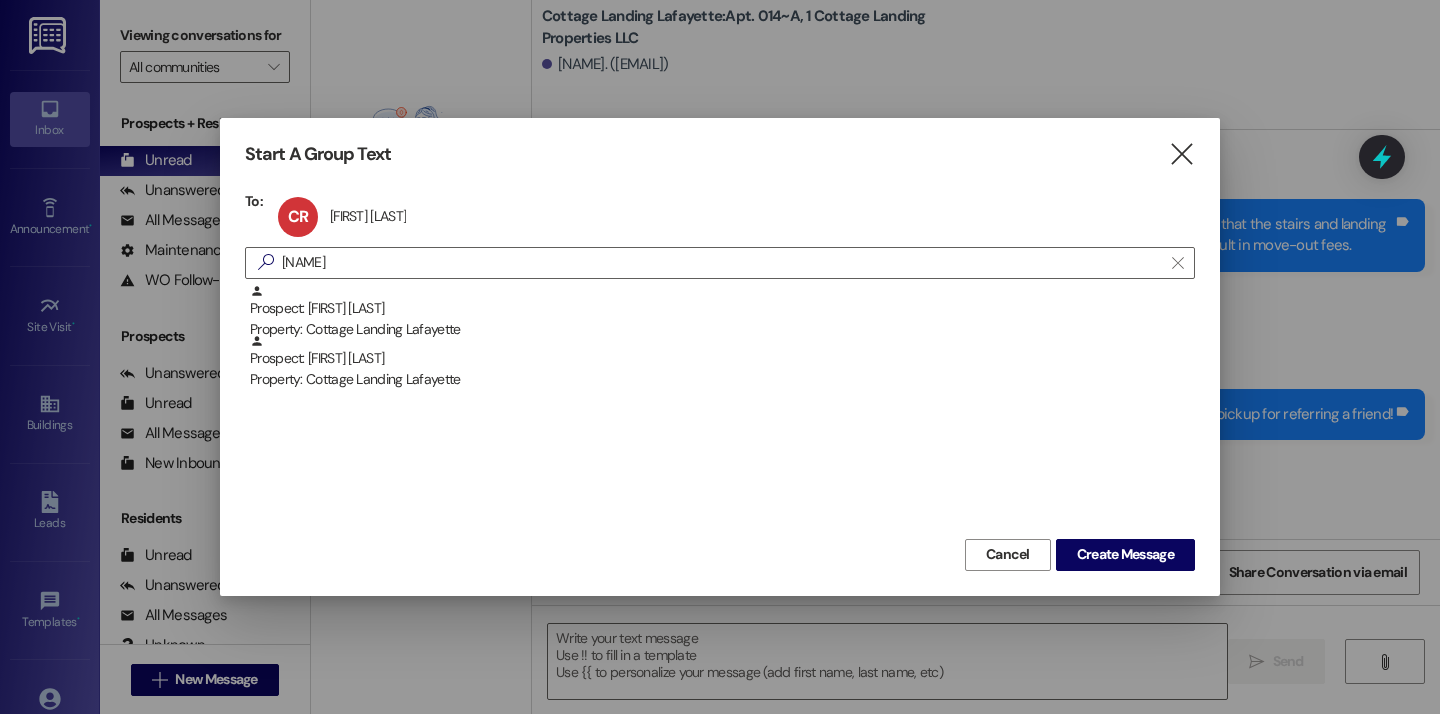 click on "Cancel Create Message" at bounding box center [720, 552] 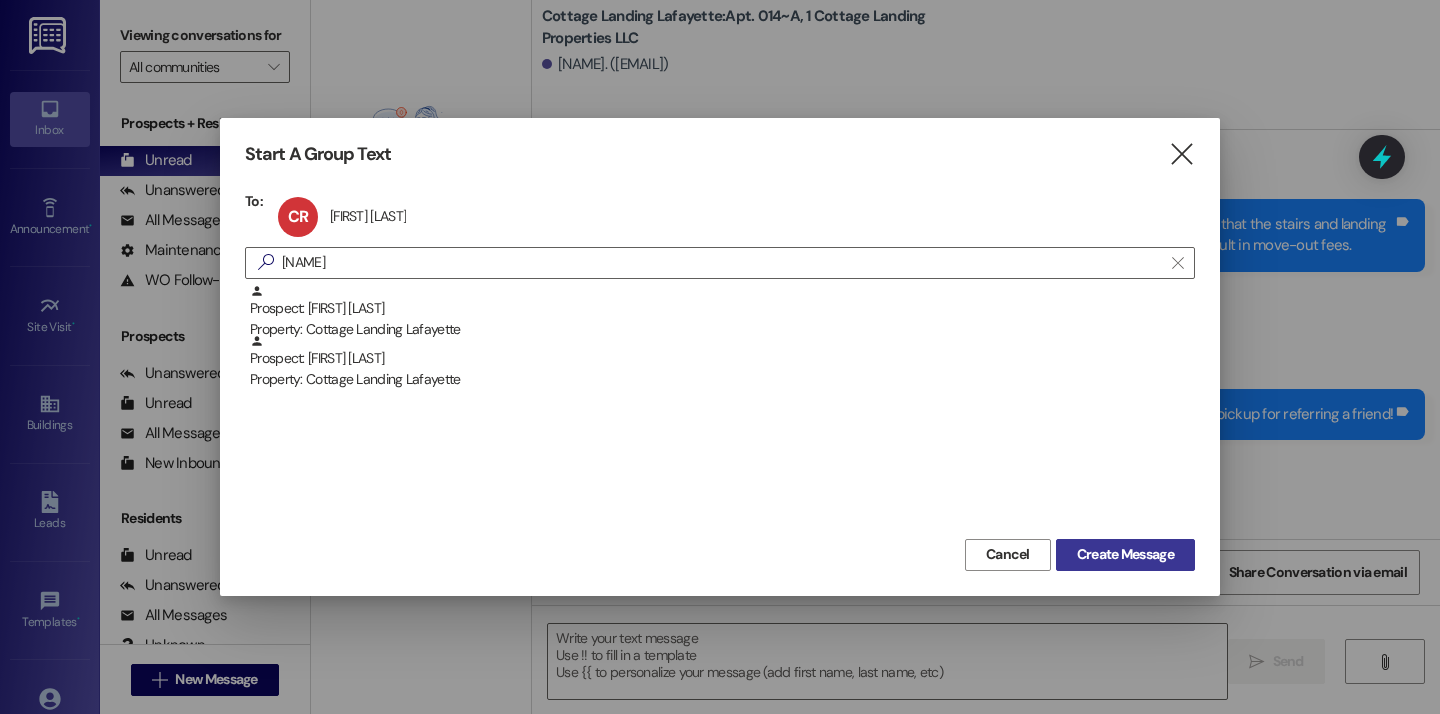 click on "Create Message" at bounding box center [1125, 555] 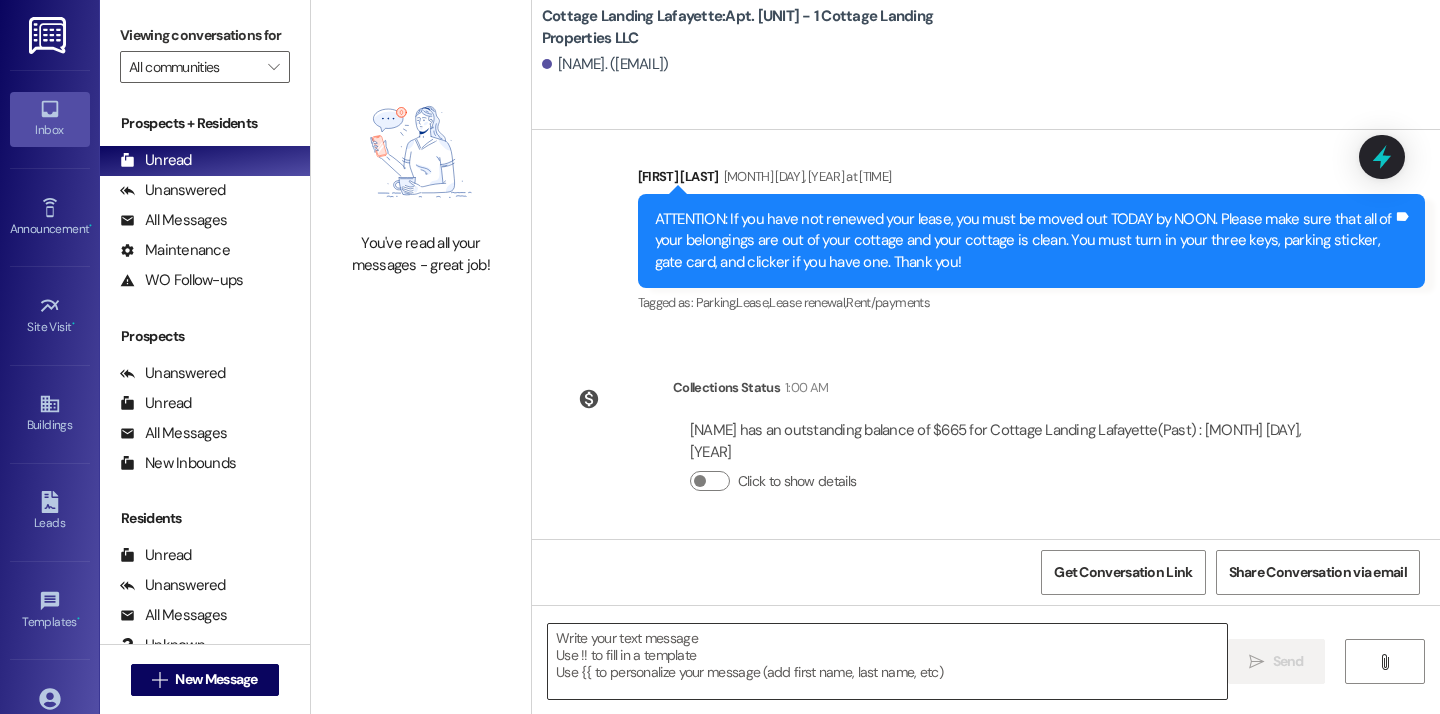 scroll, scrollTop: 23170, scrollLeft: 0, axis: vertical 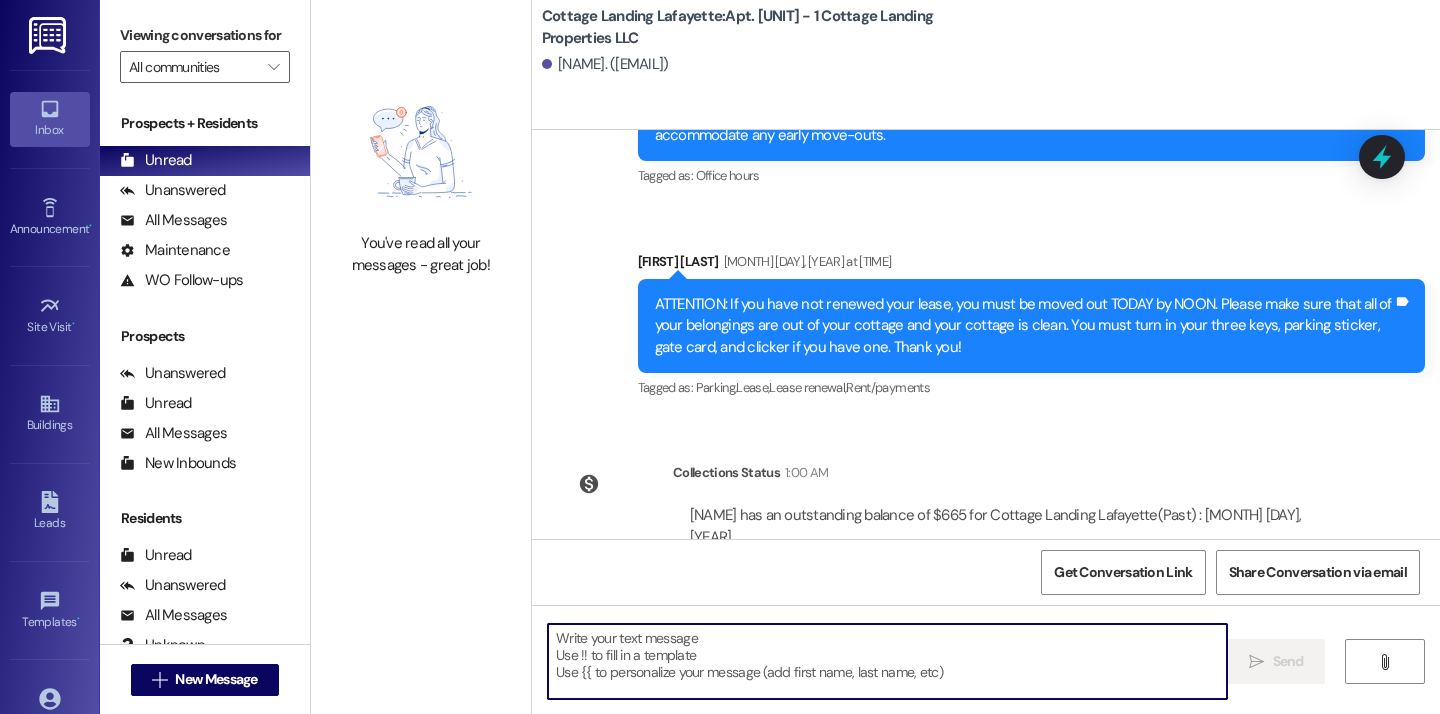 click at bounding box center (887, 661) 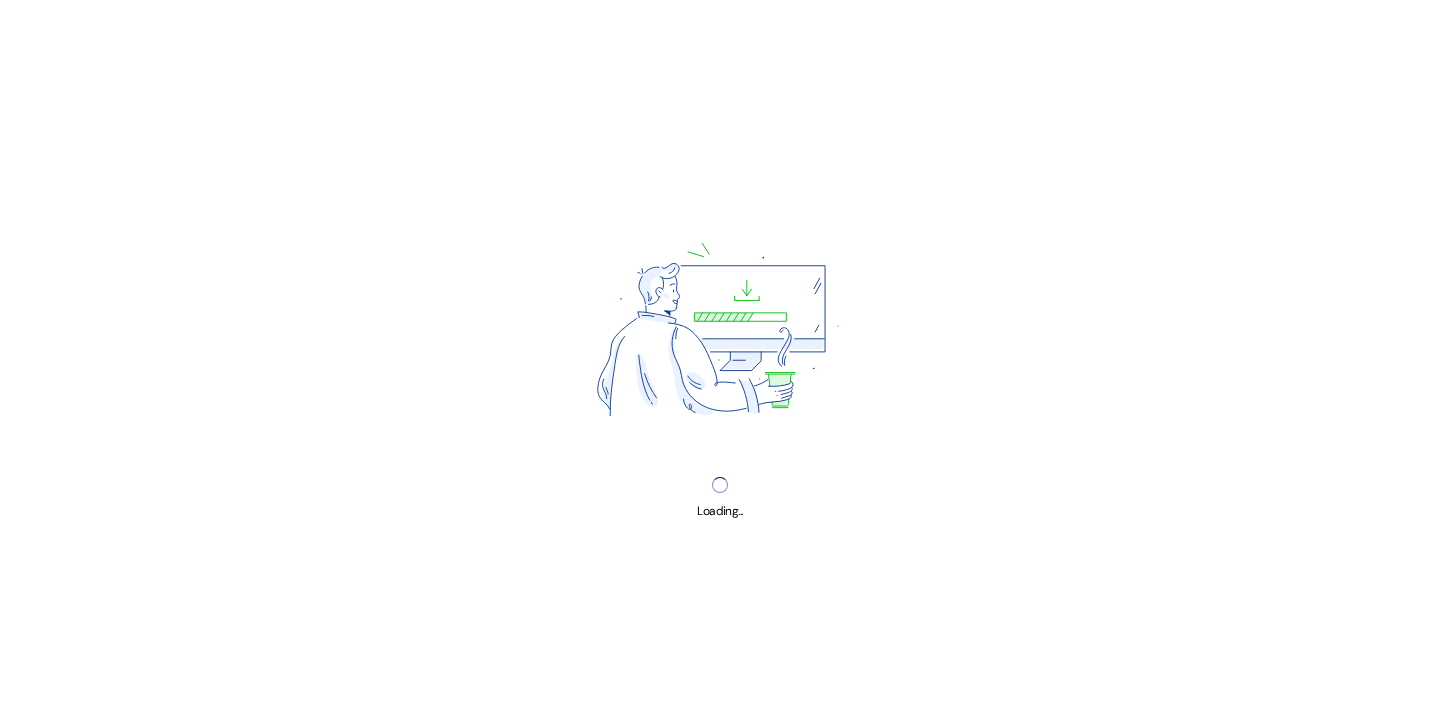 scroll, scrollTop: 0, scrollLeft: 0, axis: both 